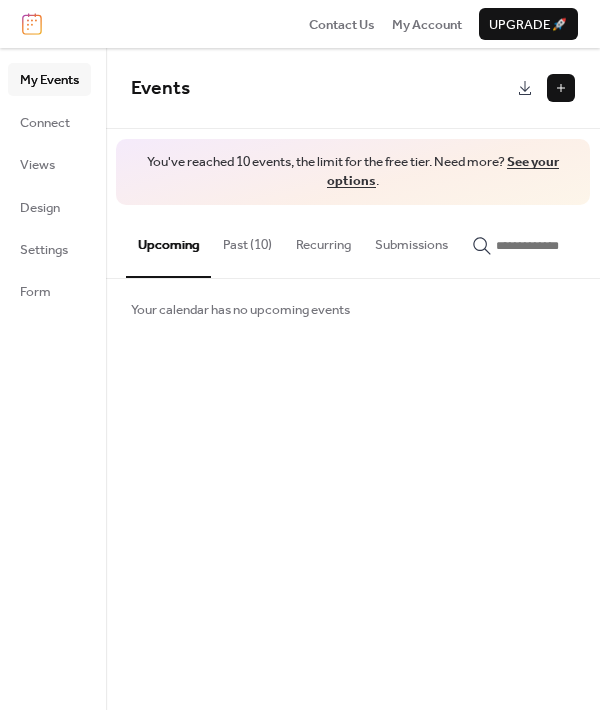 scroll, scrollTop: 0, scrollLeft: 0, axis: both 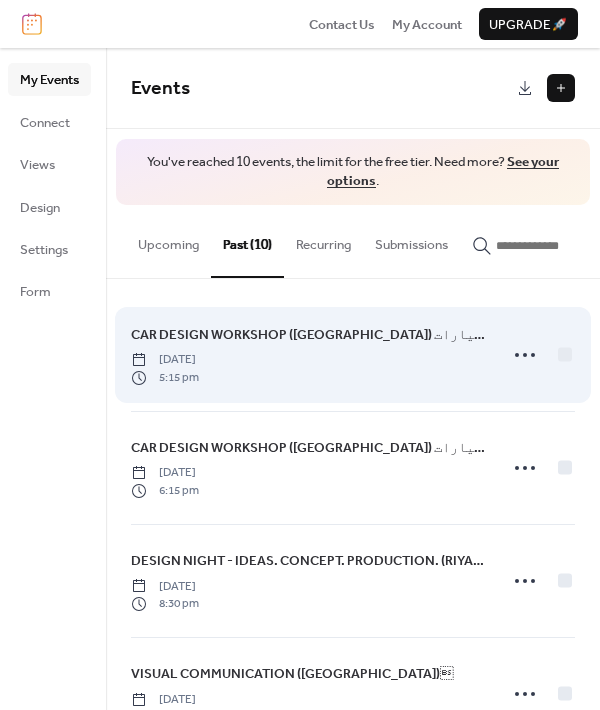 click on "CAR DESIGN WORKSHOP (RIYADH) ورشة عمل تصميم السيارات Friday, July 11, 2025 5:15 pm" at bounding box center (308, 355) 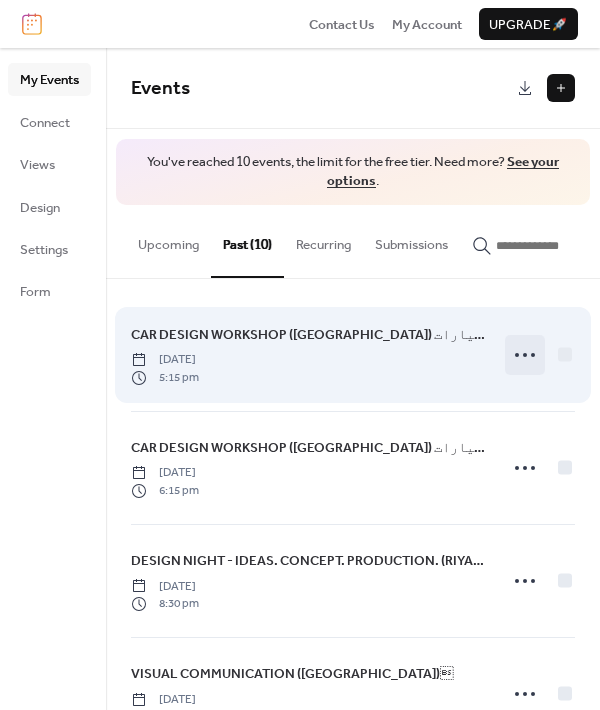 click 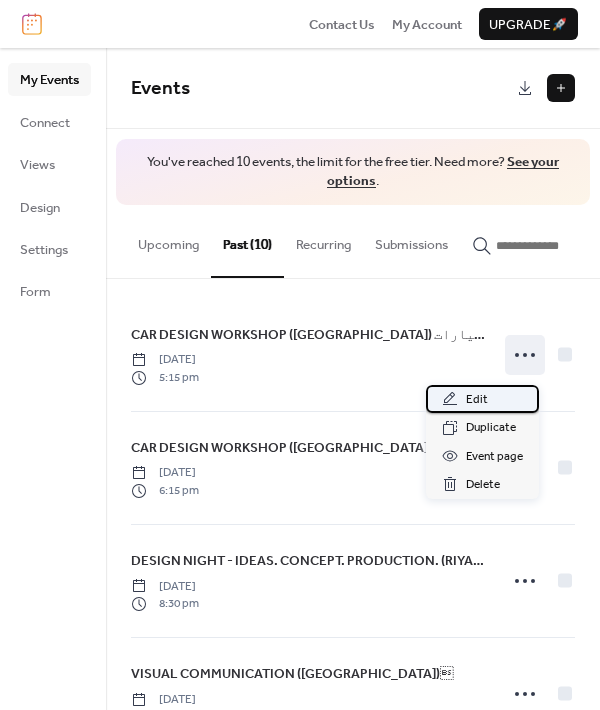 click on "Edit" at bounding box center [482, 399] 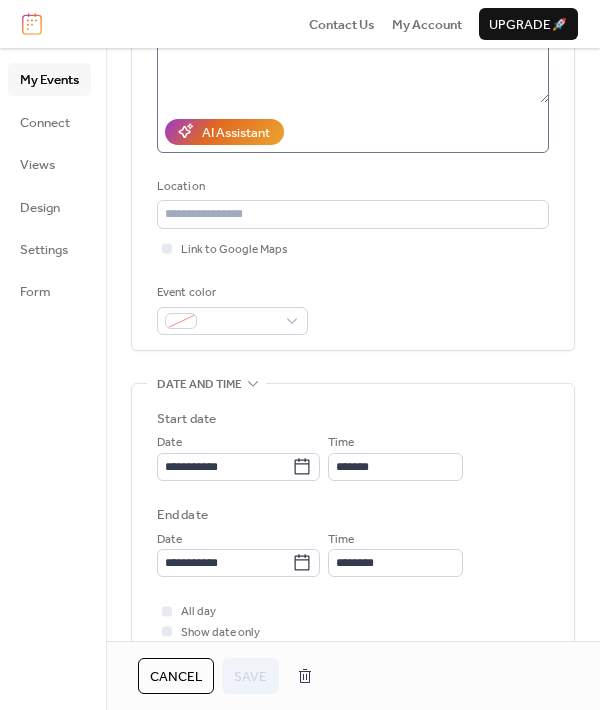 scroll, scrollTop: 300, scrollLeft: 0, axis: vertical 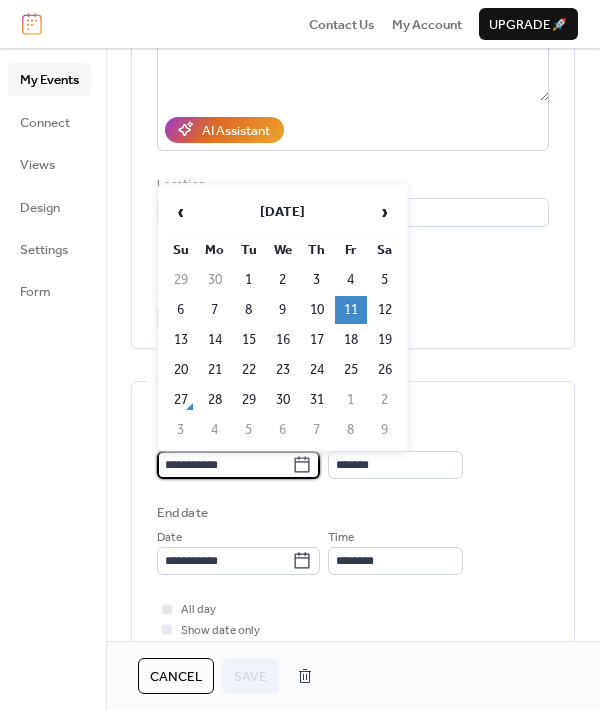 click on "**********" at bounding box center [224, 465] 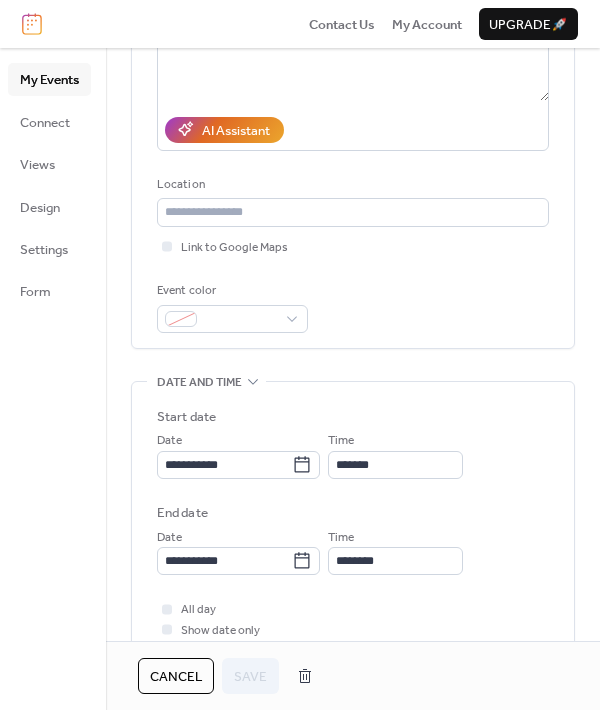 click on "AI Assistant" at bounding box center [353, 130] 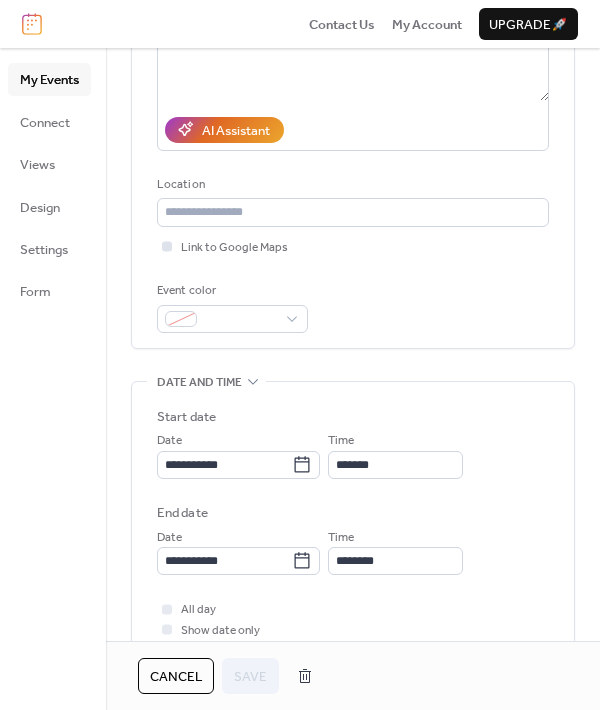 scroll, scrollTop: 0, scrollLeft: 0, axis: both 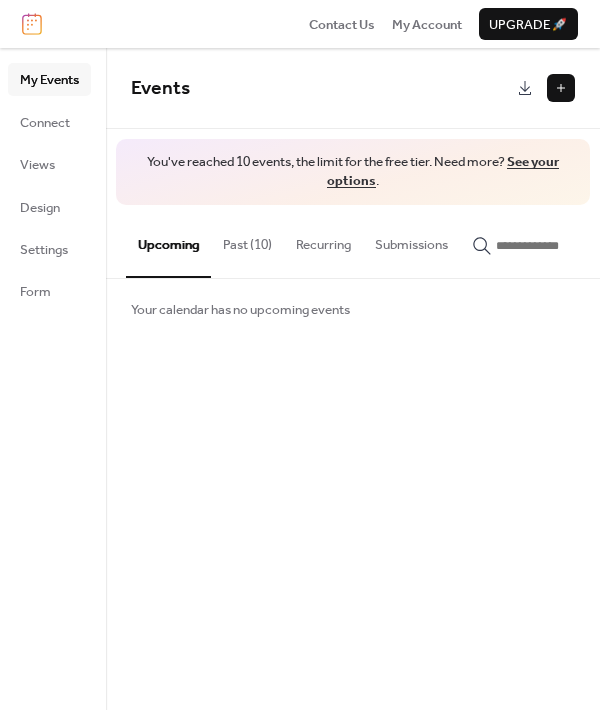 click on "Past (10)" at bounding box center (247, 240) 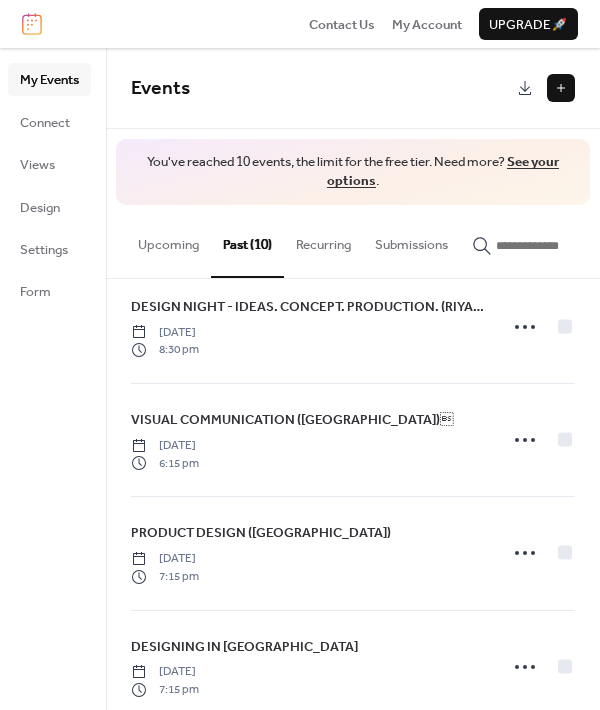 scroll, scrollTop: 285, scrollLeft: 0, axis: vertical 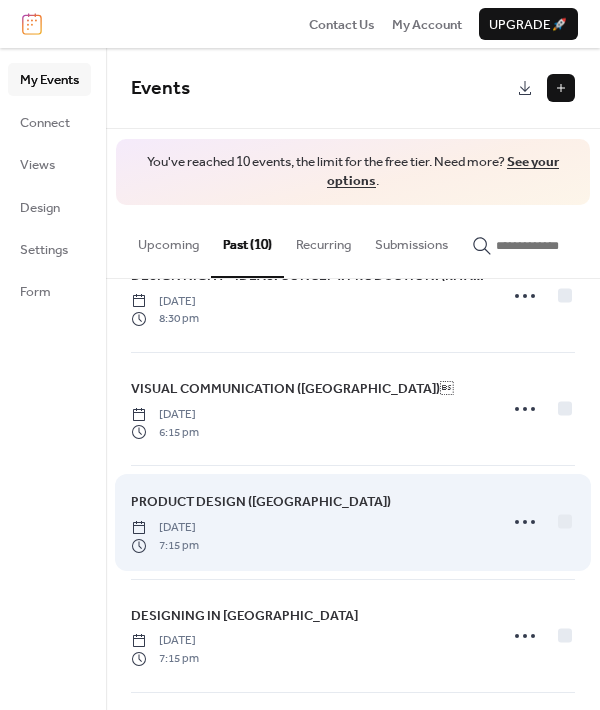 click on "[DATE]" at bounding box center [165, 528] 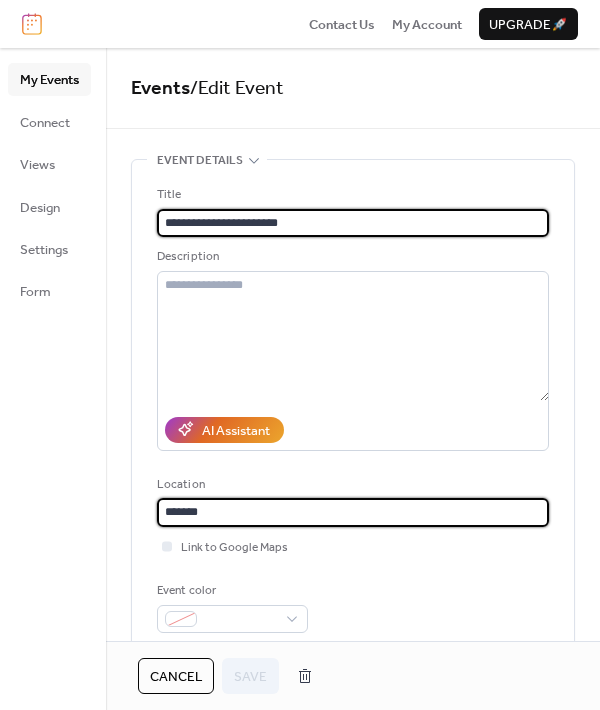 click on "*******" at bounding box center [353, 512] 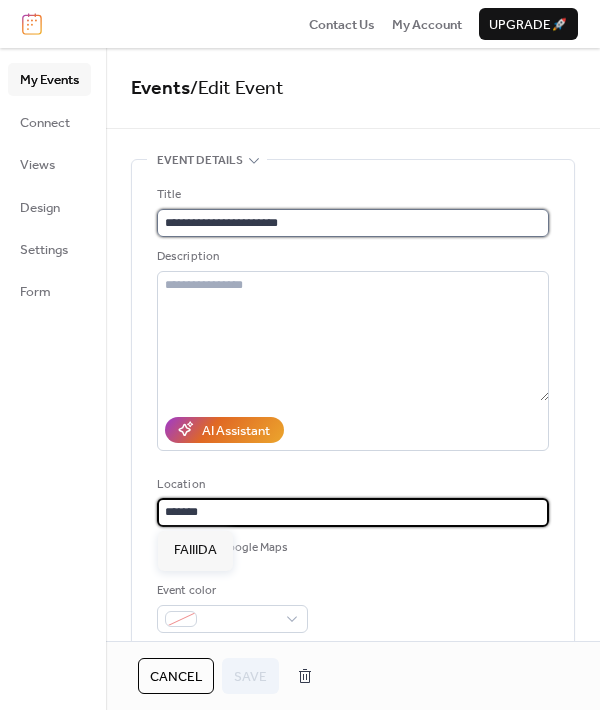 click on "**********" at bounding box center (353, 223) 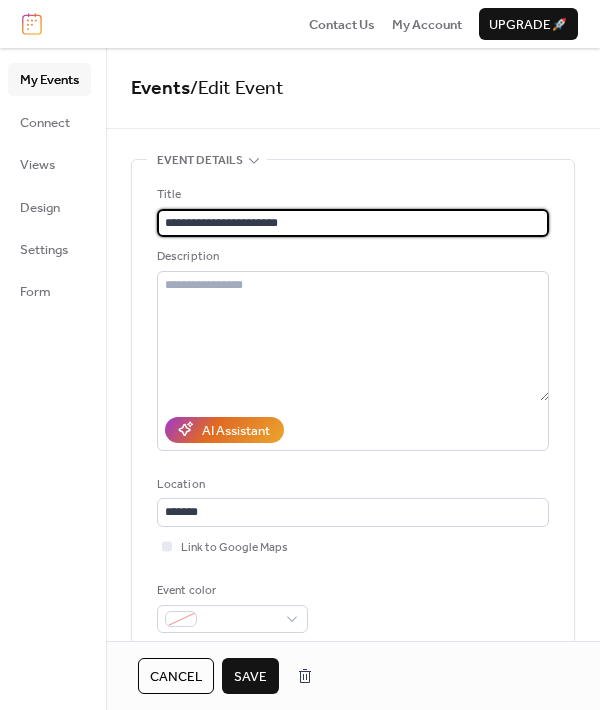 click on "**********" at bounding box center [353, 223] 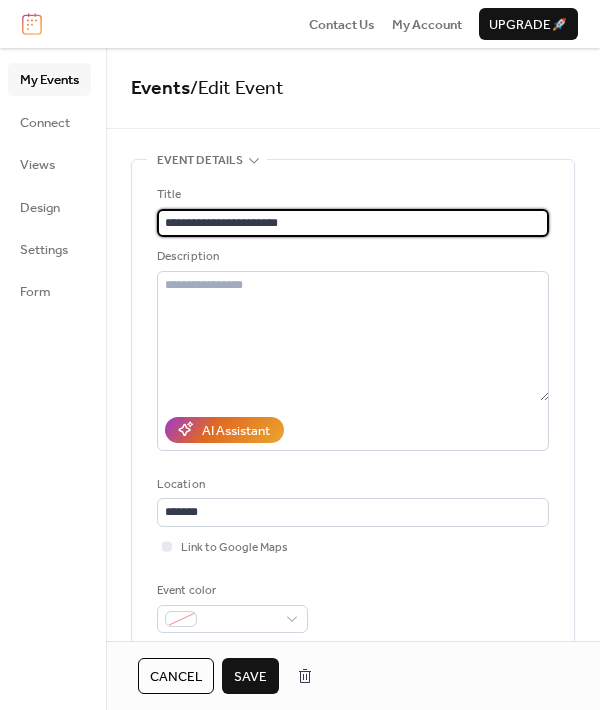 drag, startPoint x: 264, startPoint y: 222, endPoint x: 71, endPoint y: 228, distance: 193.09325 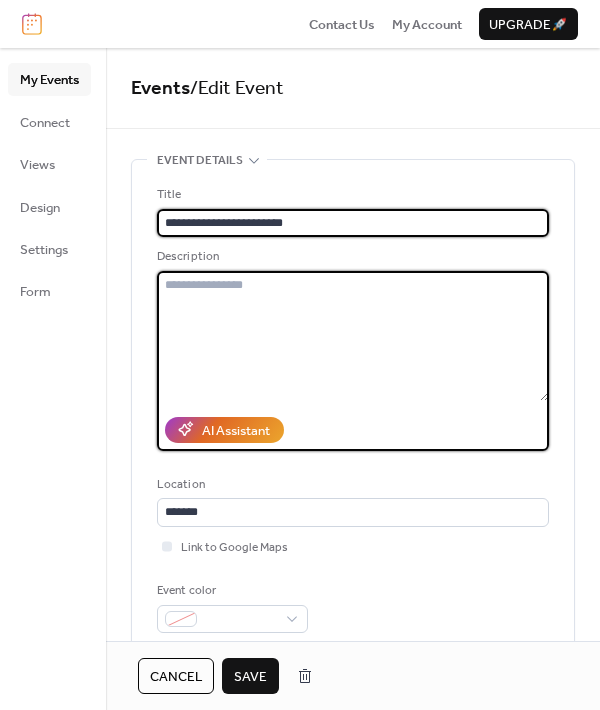 scroll, scrollTop: 0, scrollLeft: 0, axis: both 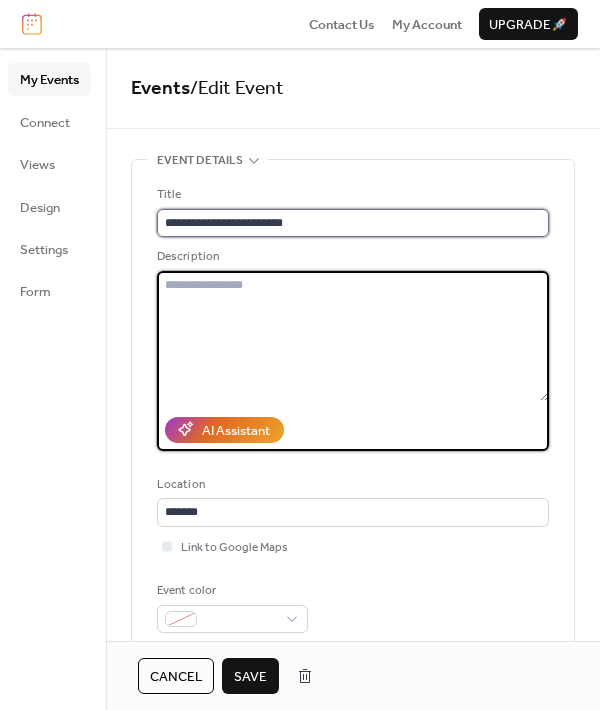 click on "**********" at bounding box center (349, 223) 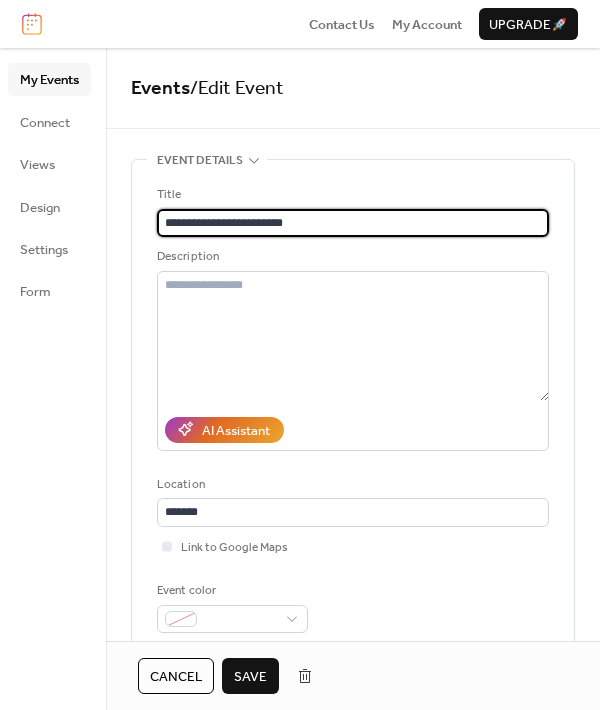 click on "**********" at bounding box center (349, 223) 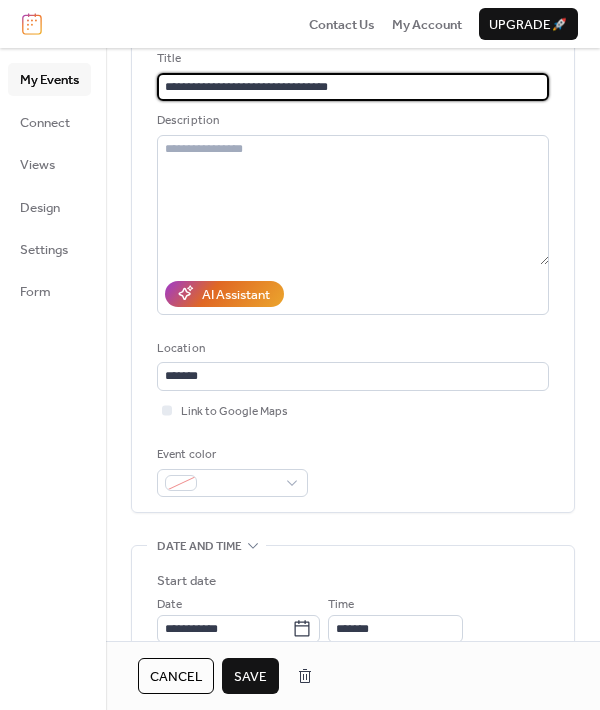 scroll, scrollTop: 305, scrollLeft: 0, axis: vertical 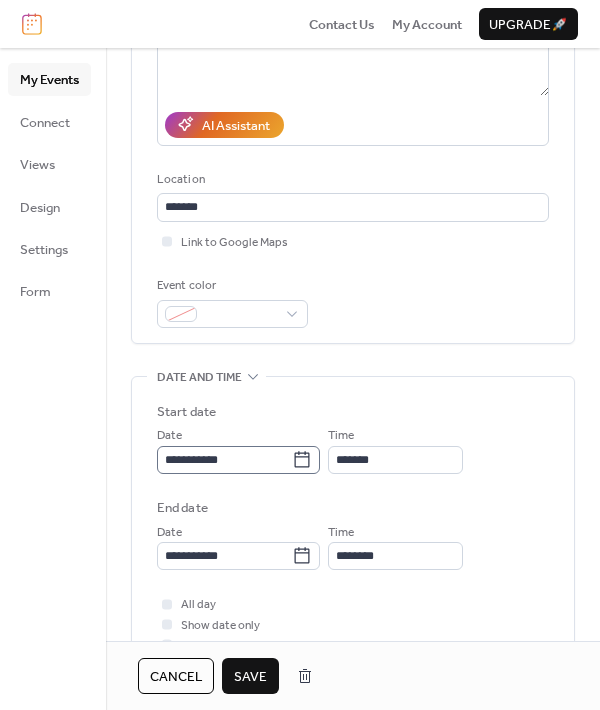 type on "**********" 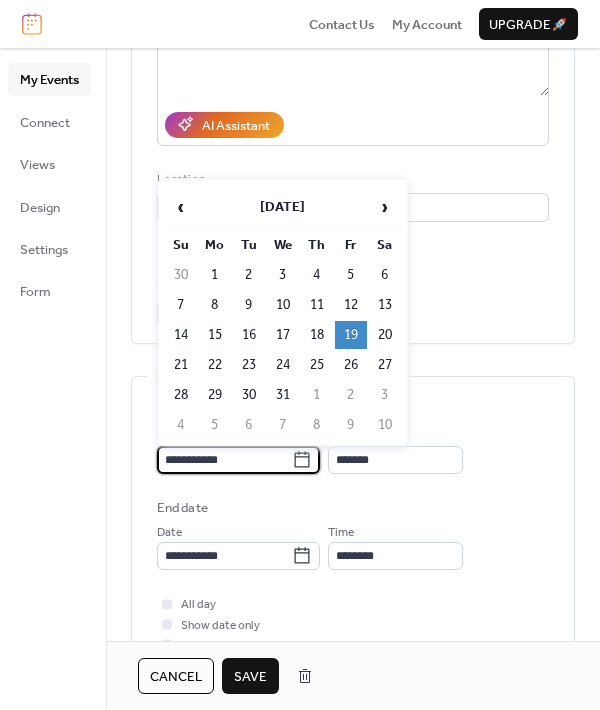 click on "**********" at bounding box center [224, 460] 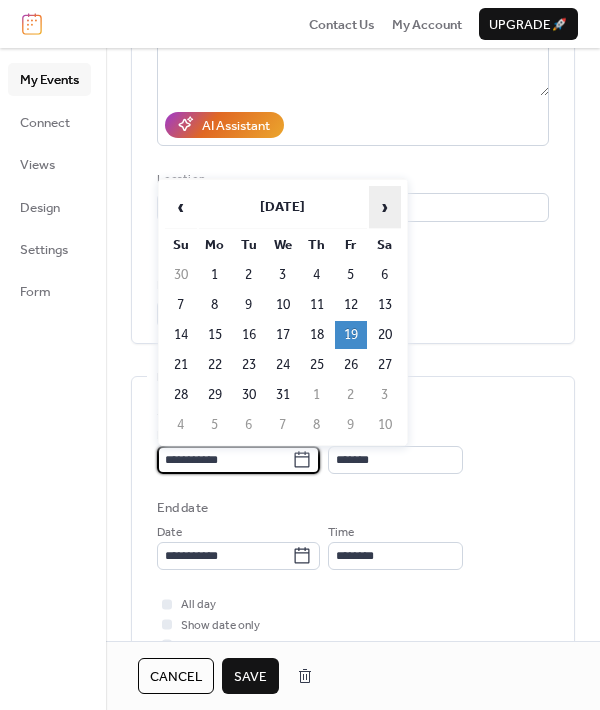 click on "›" at bounding box center (385, 207) 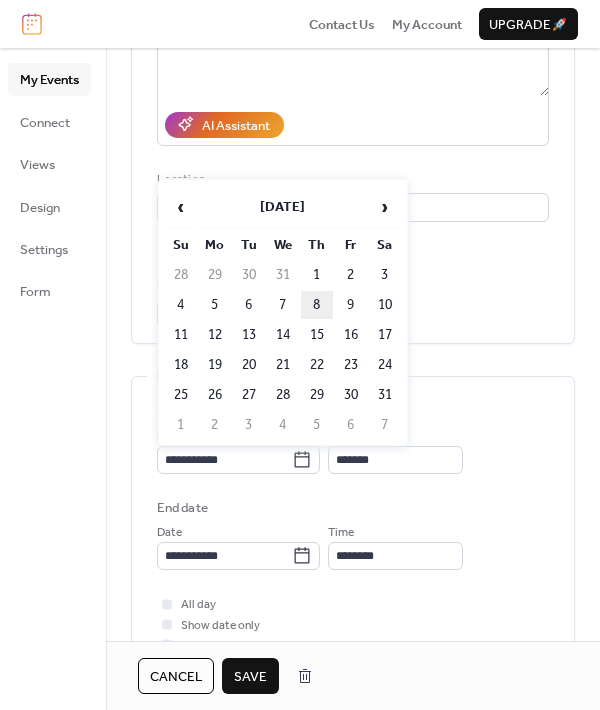 click on "8" at bounding box center [317, 305] 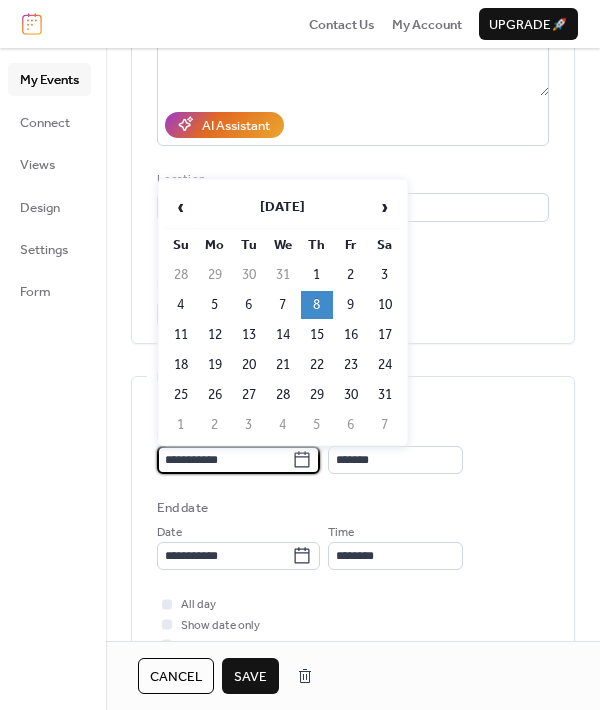 click on "**********" at bounding box center (224, 460) 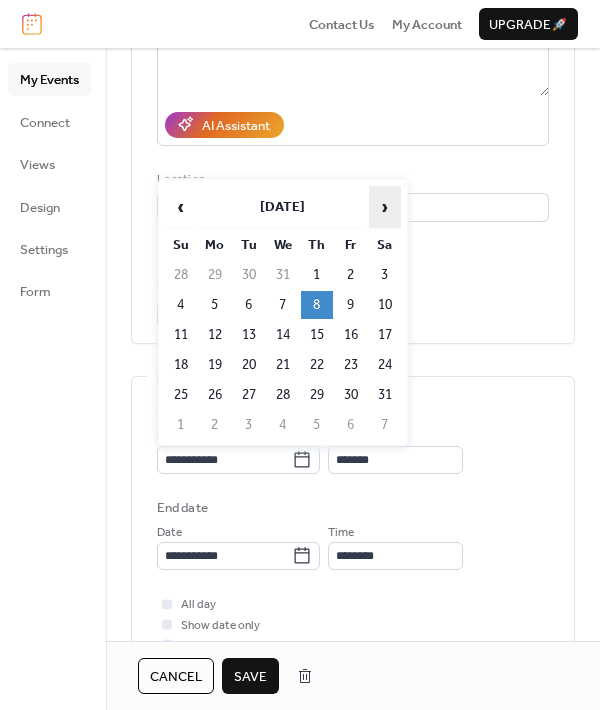 click on "›" at bounding box center [385, 207] 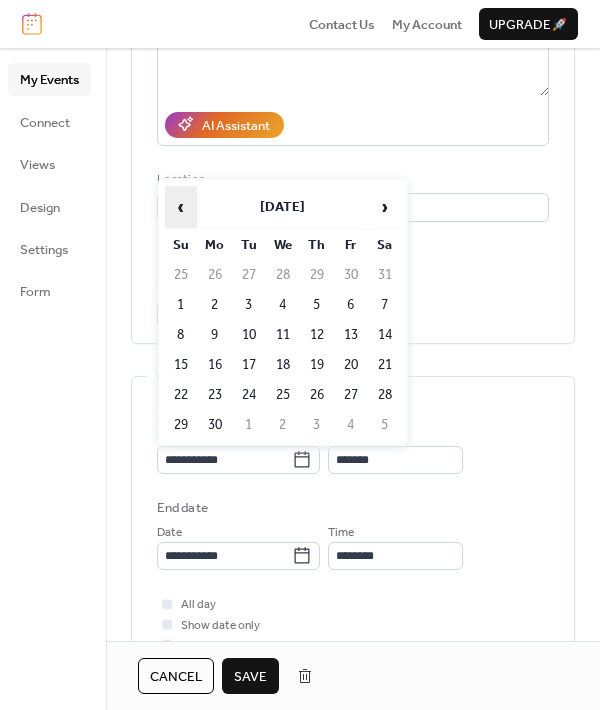 click on "‹" at bounding box center (181, 207) 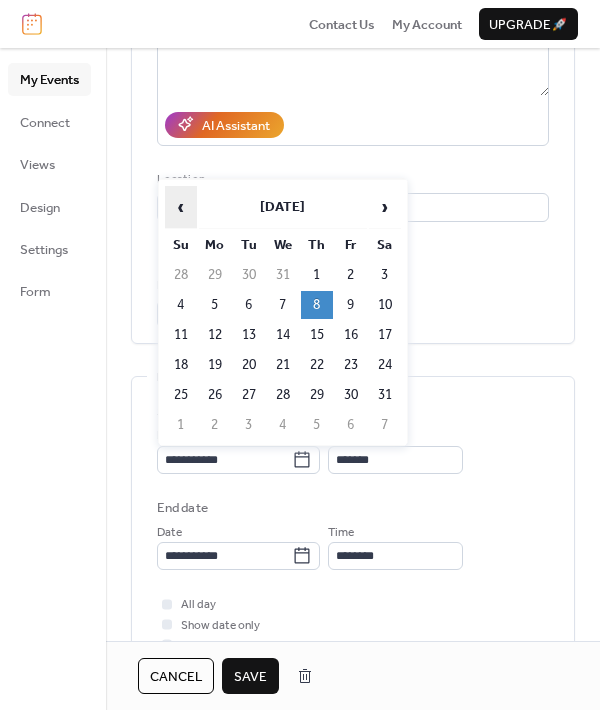 click on "‹" at bounding box center [181, 207] 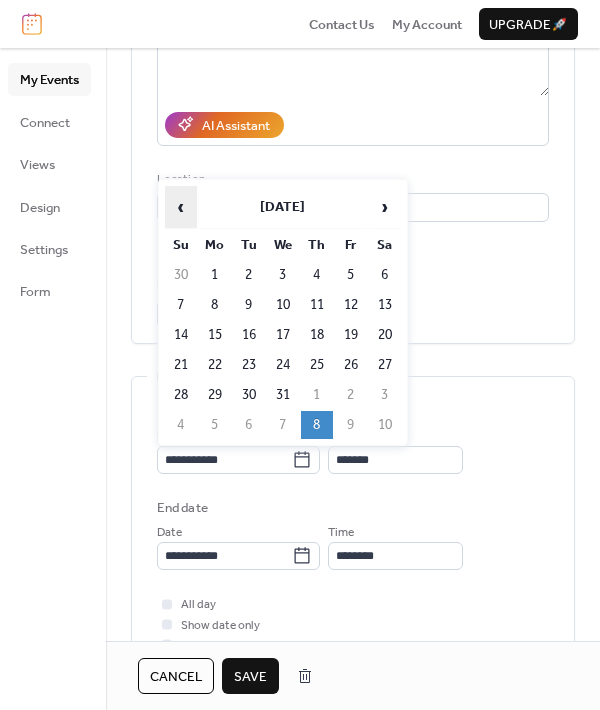 click on "‹" at bounding box center [181, 207] 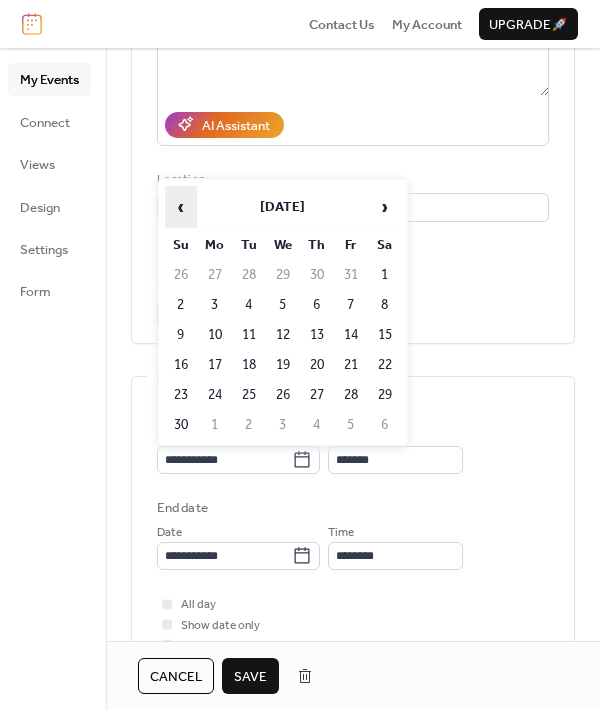 click on "‹" at bounding box center (181, 207) 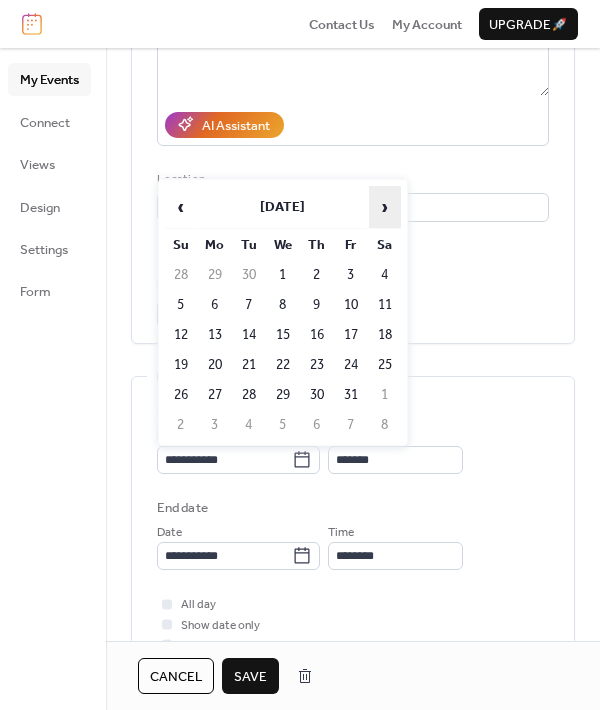 click on "›" at bounding box center [385, 207] 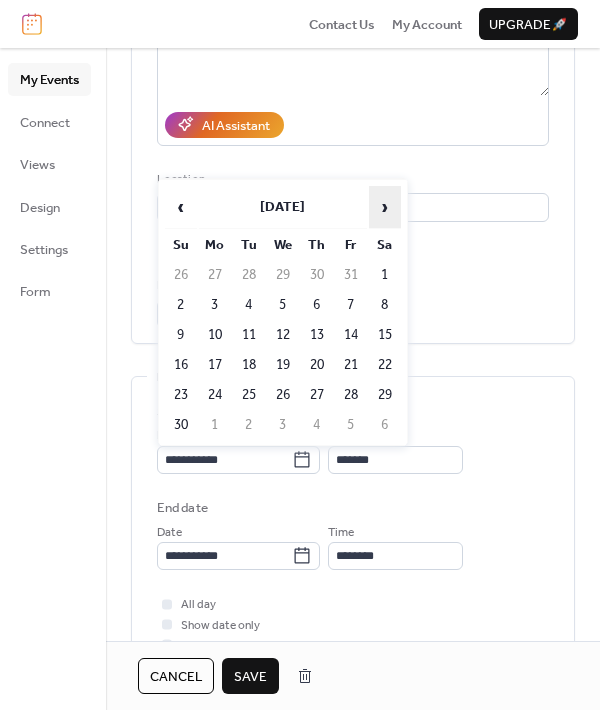 click on "›" at bounding box center [385, 207] 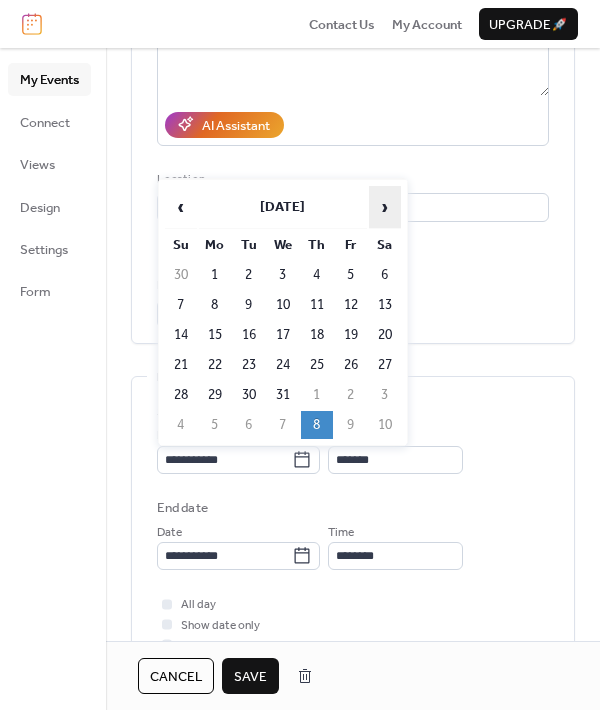 click on "›" at bounding box center [385, 207] 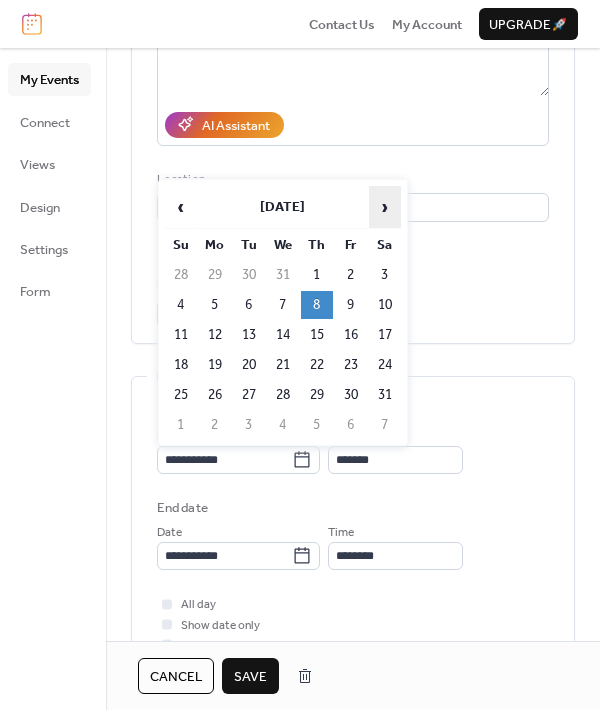 click on "›" at bounding box center [385, 207] 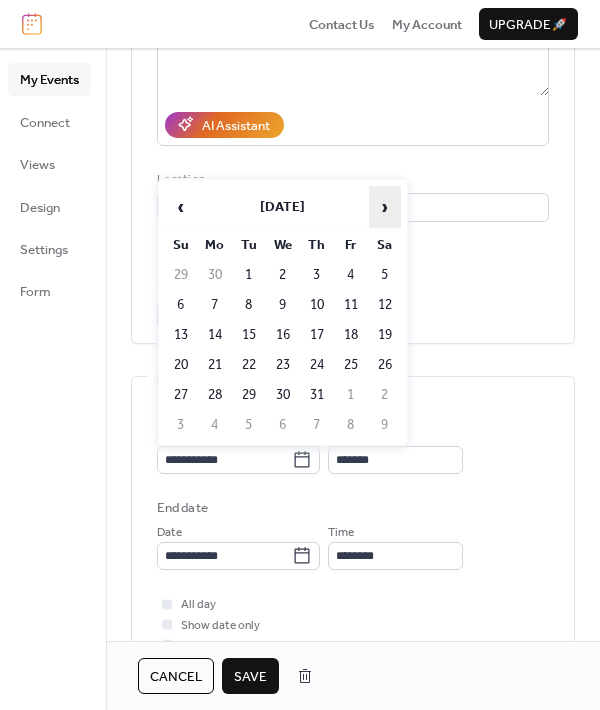 click on "›" at bounding box center (385, 207) 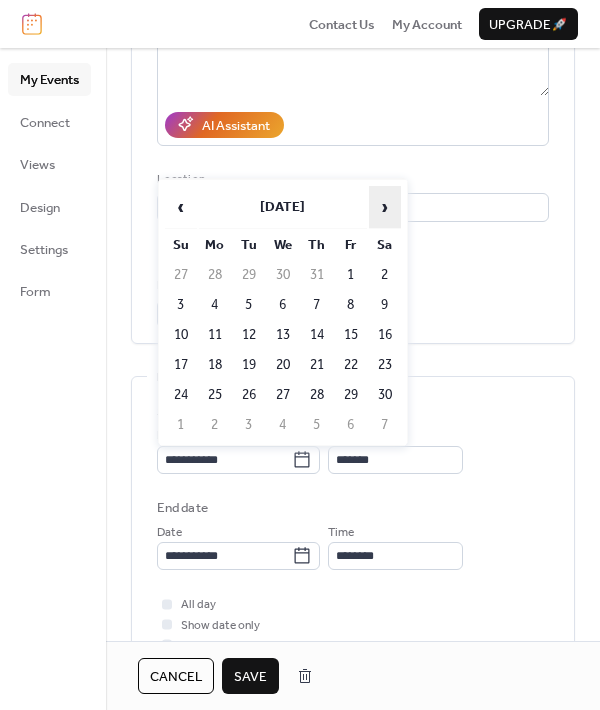 click on "›" at bounding box center [385, 207] 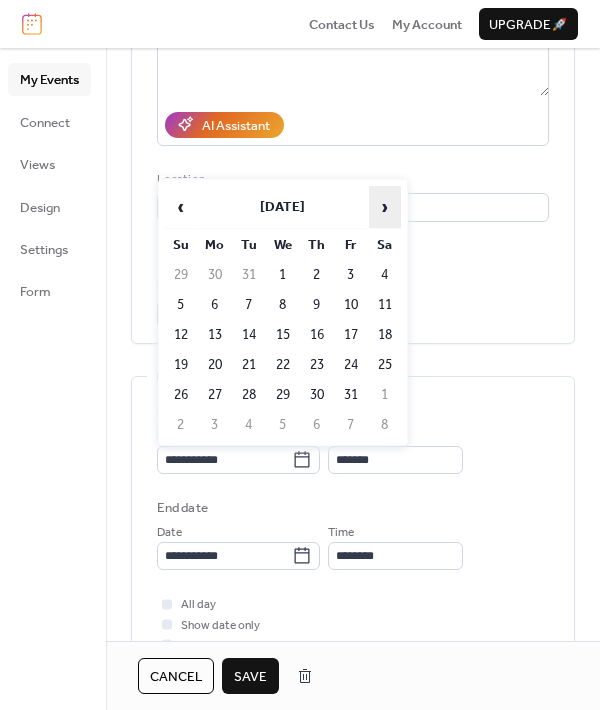 click on "›" at bounding box center [385, 207] 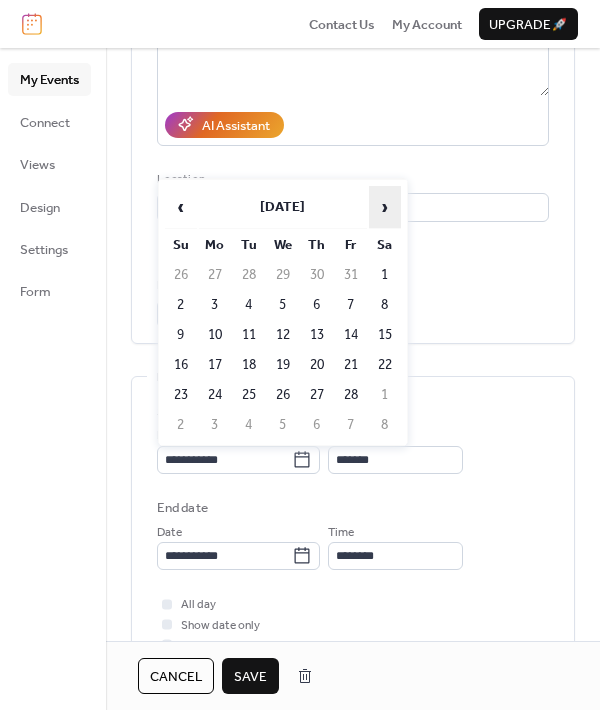 click on "›" at bounding box center (385, 207) 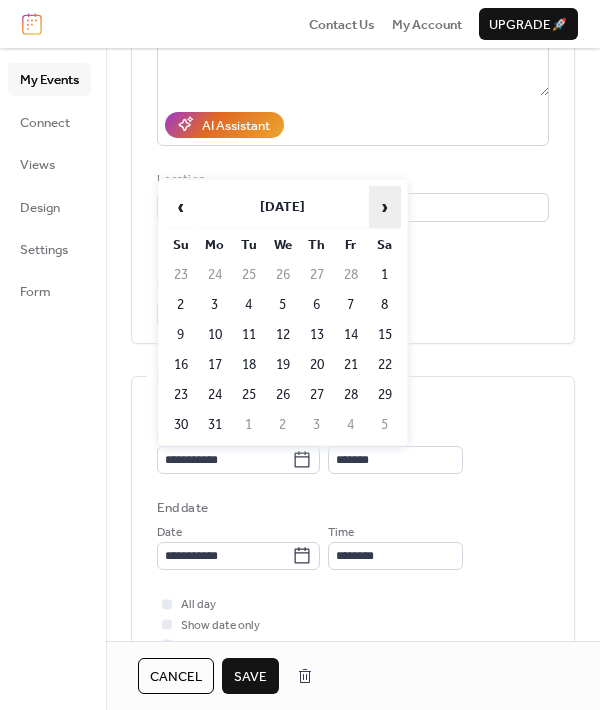 click on "›" at bounding box center (385, 207) 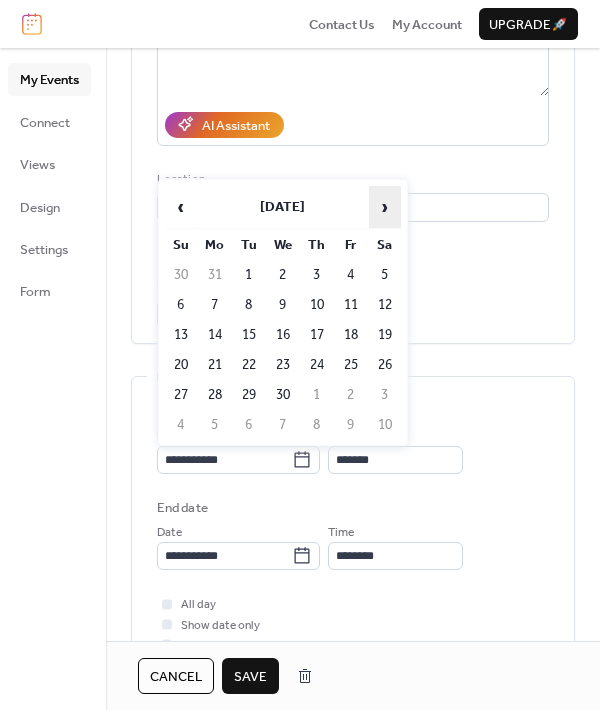 click on "›" at bounding box center [385, 207] 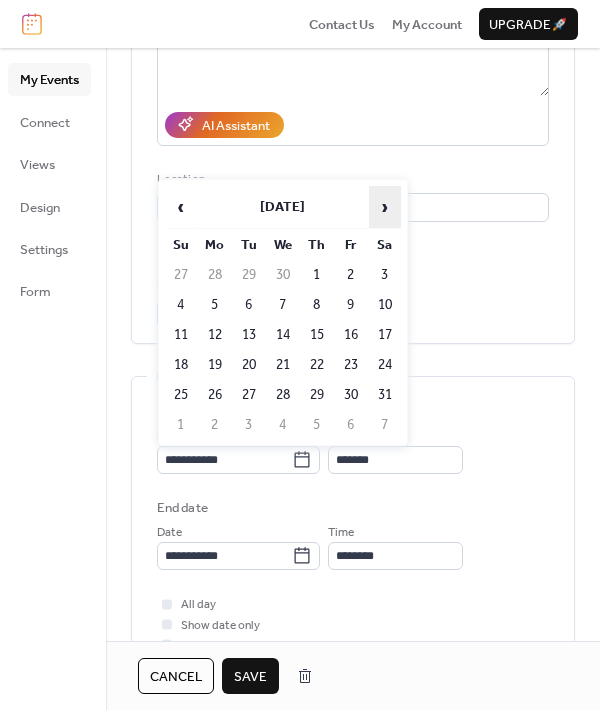 click on "›" at bounding box center (385, 207) 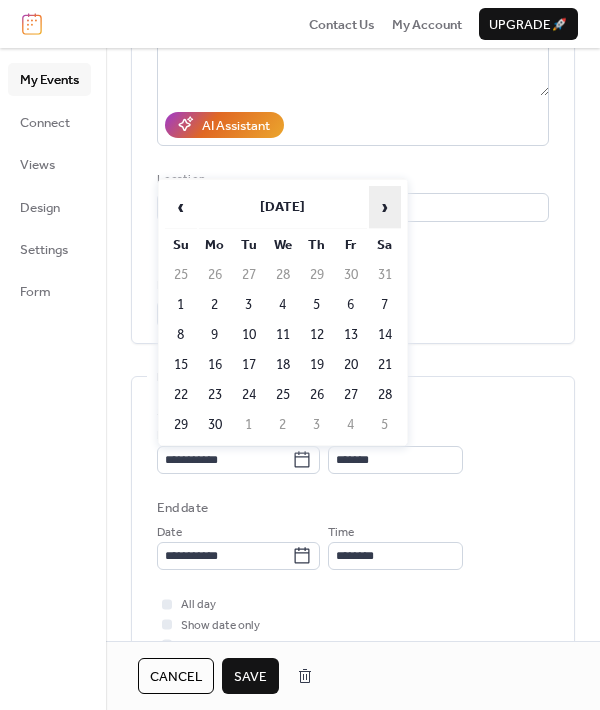 click on "›" at bounding box center (385, 207) 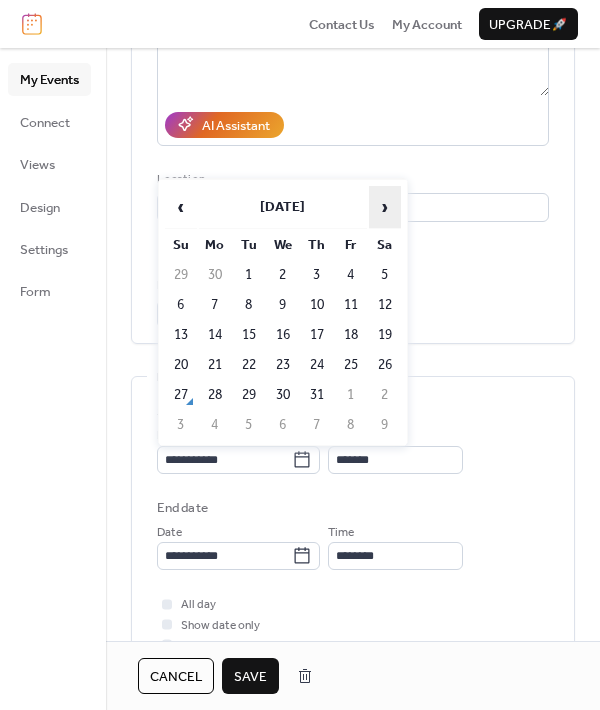 click on "›" at bounding box center (385, 207) 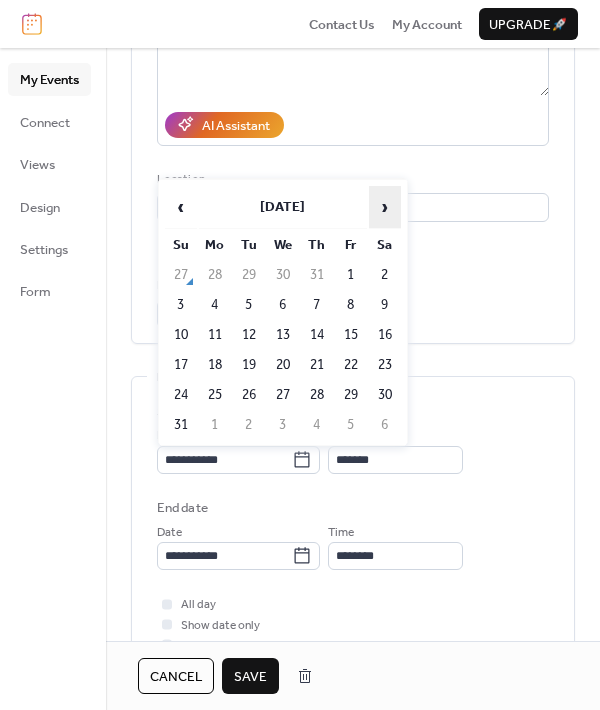 click on "›" at bounding box center (385, 207) 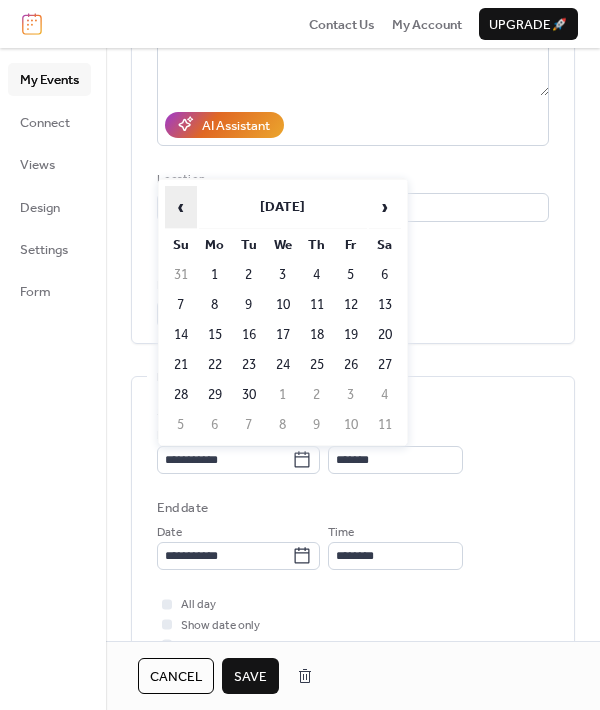 click on "‹" at bounding box center [181, 207] 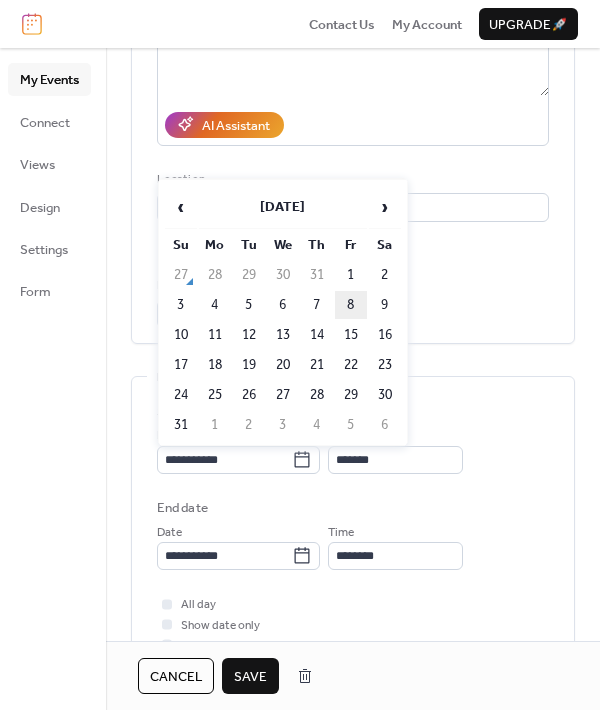 click on "8" at bounding box center (351, 305) 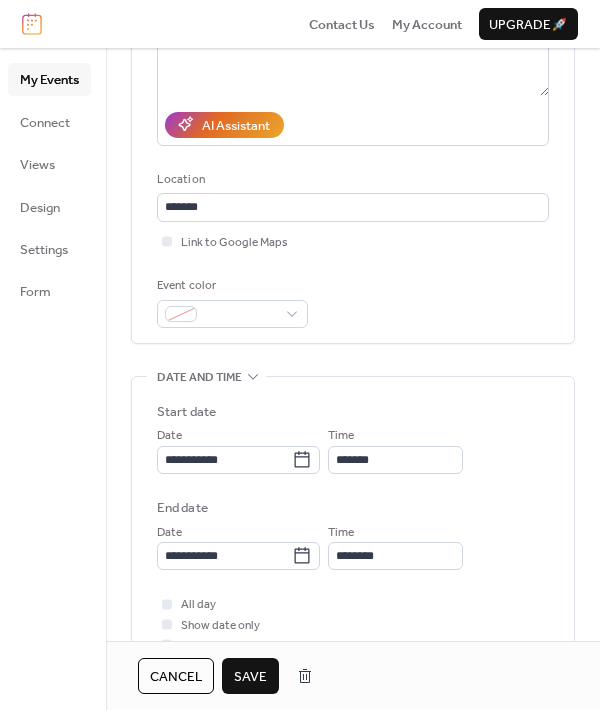 scroll, scrollTop: 392, scrollLeft: 0, axis: vertical 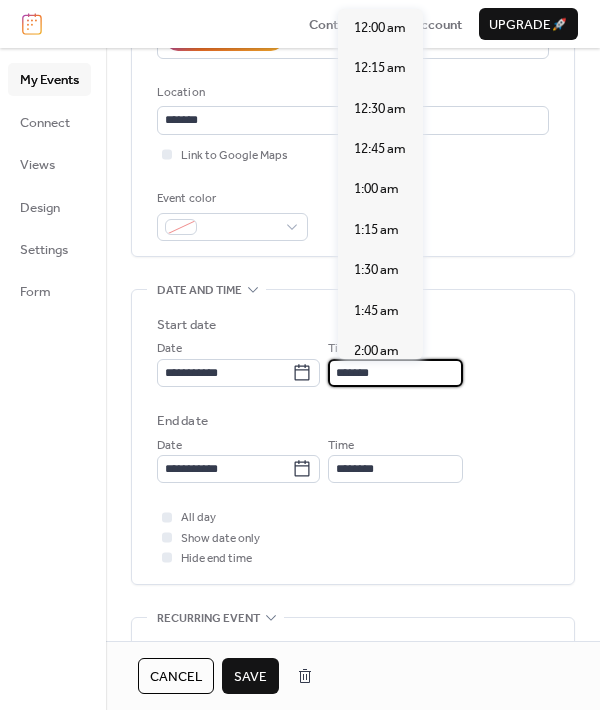 click on "*******" at bounding box center (395, 373) 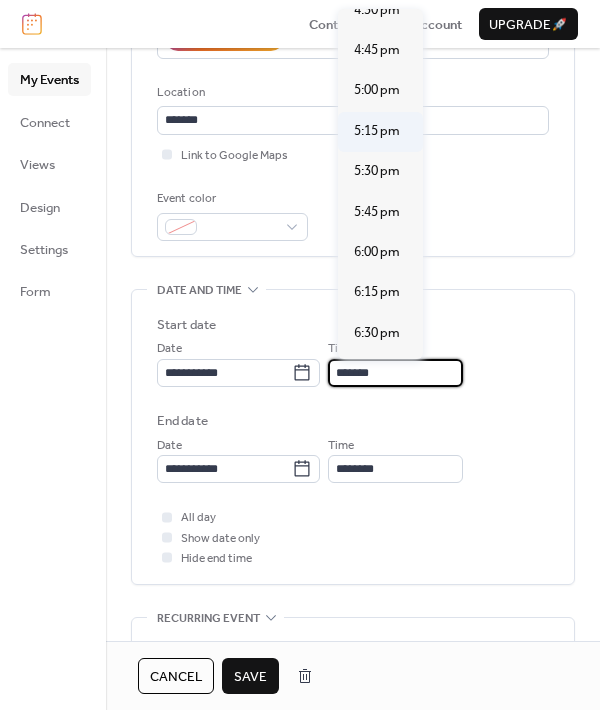scroll, scrollTop: 2682, scrollLeft: 0, axis: vertical 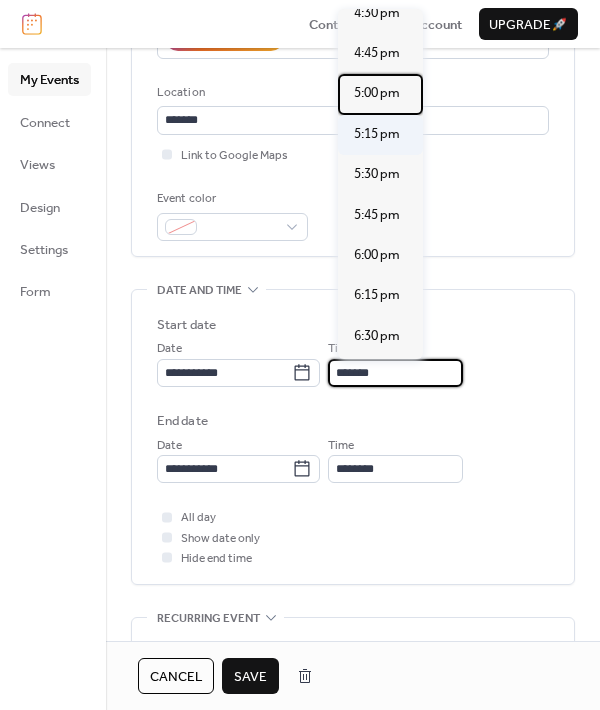 click on "5:00 pm" at bounding box center [377, 93] 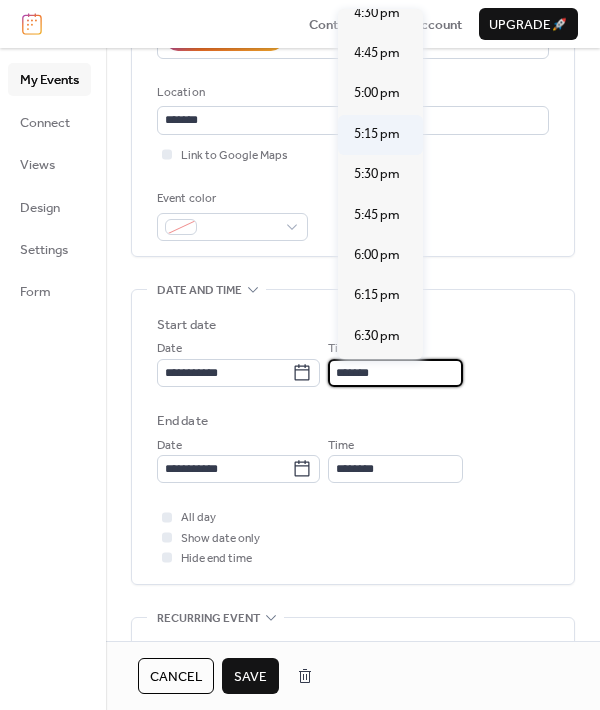 type on "*******" 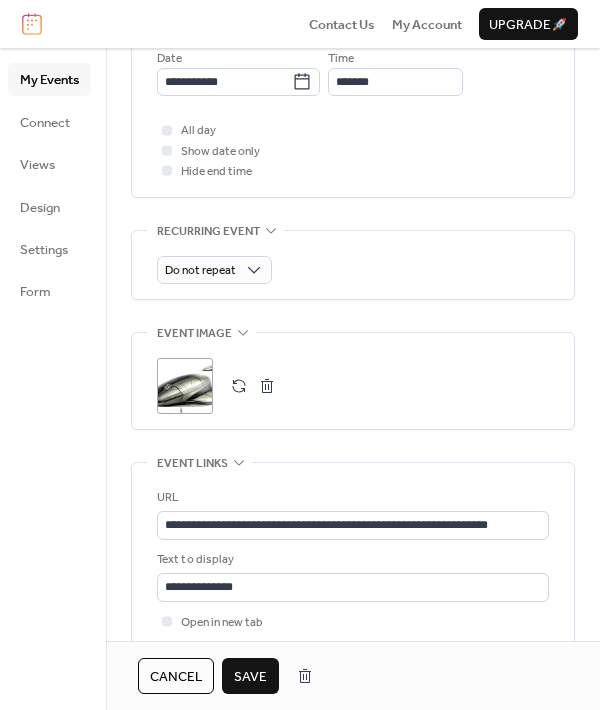 scroll, scrollTop: 777, scrollLeft: 0, axis: vertical 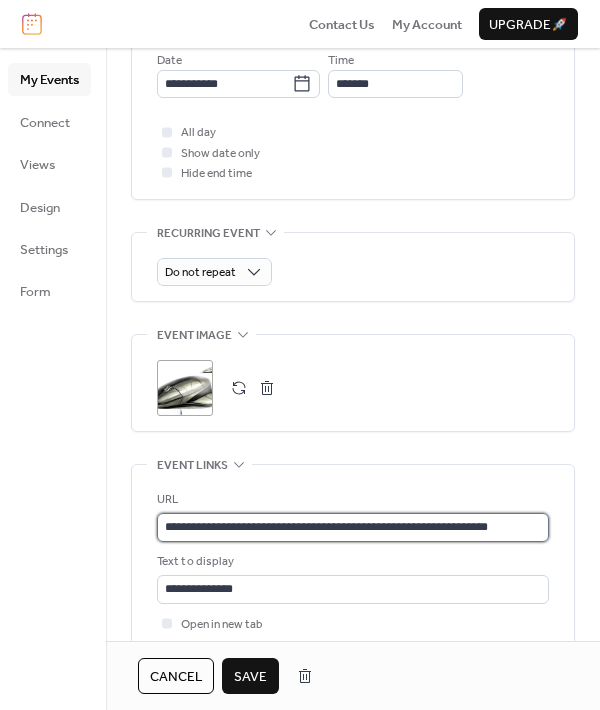 click on "**********" at bounding box center (353, 527) 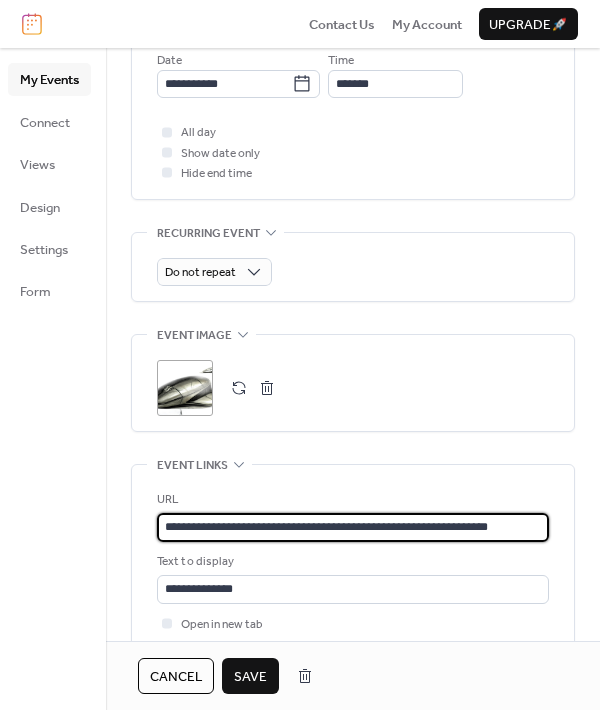 click on "**********" at bounding box center [353, 527] 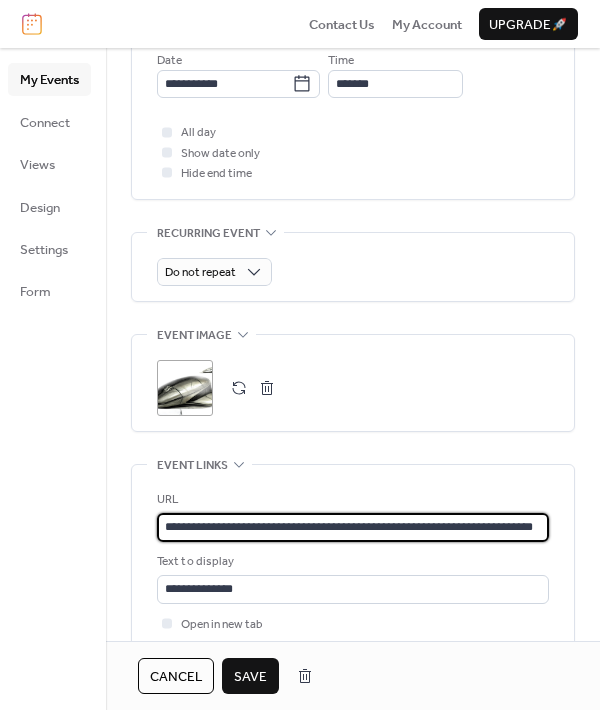 scroll, scrollTop: 0, scrollLeft: 38, axis: horizontal 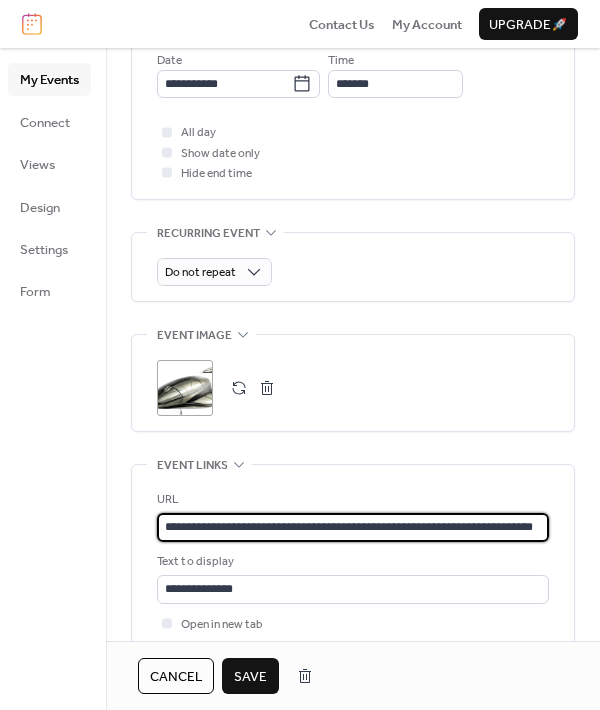 type on "**********" 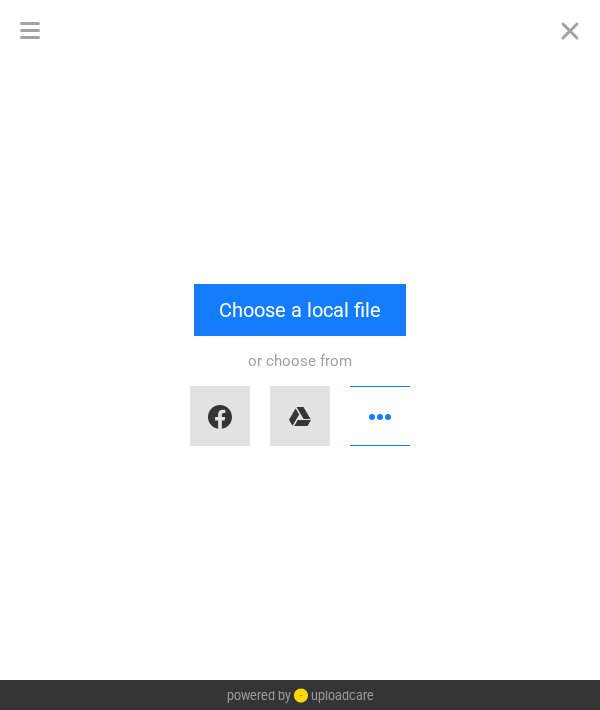 click on "or choose from" at bounding box center [300, 396] 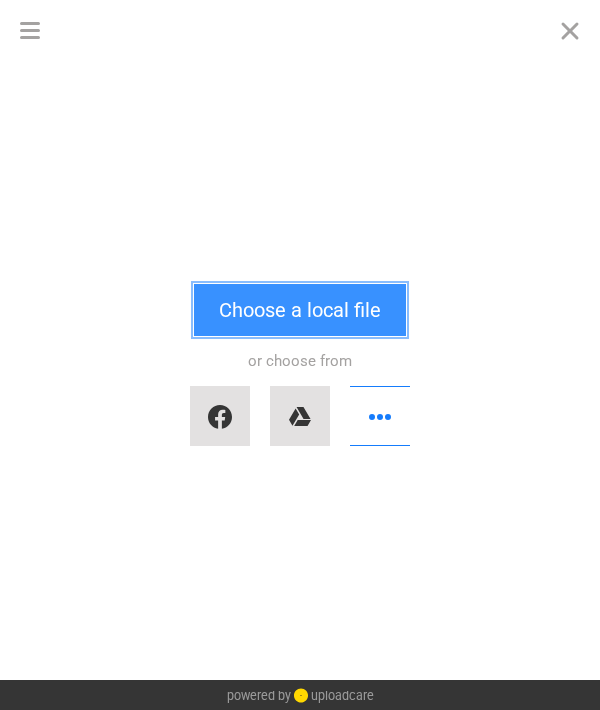 click on "Choose a local file" at bounding box center (300, 310) 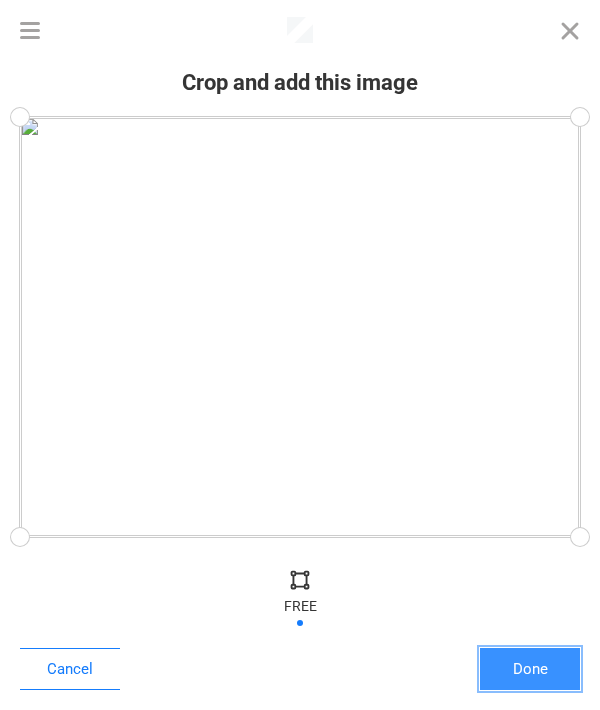 click on "Done" at bounding box center [530, 669] 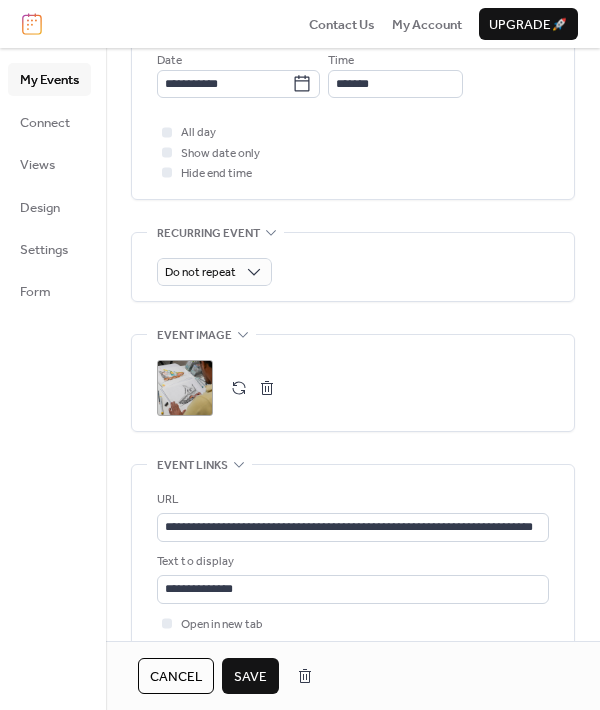 click on "Save" at bounding box center [250, 677] 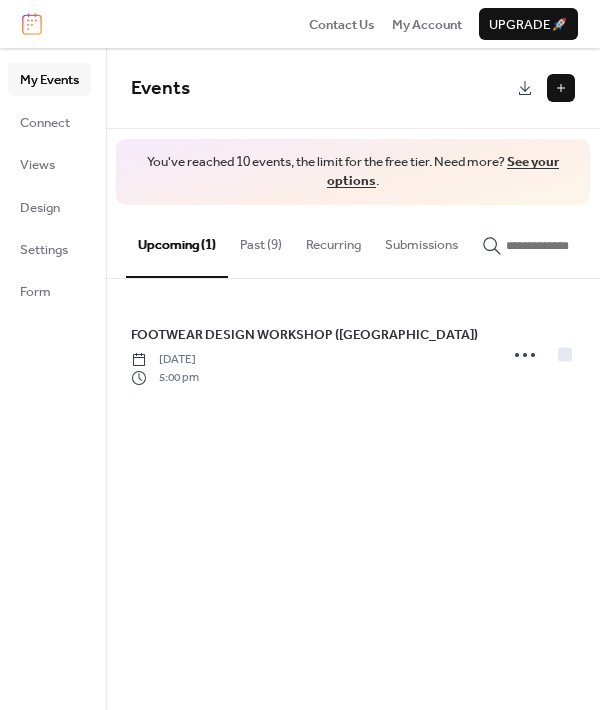 click on "Past (9)" at bounding box center (261, 240) 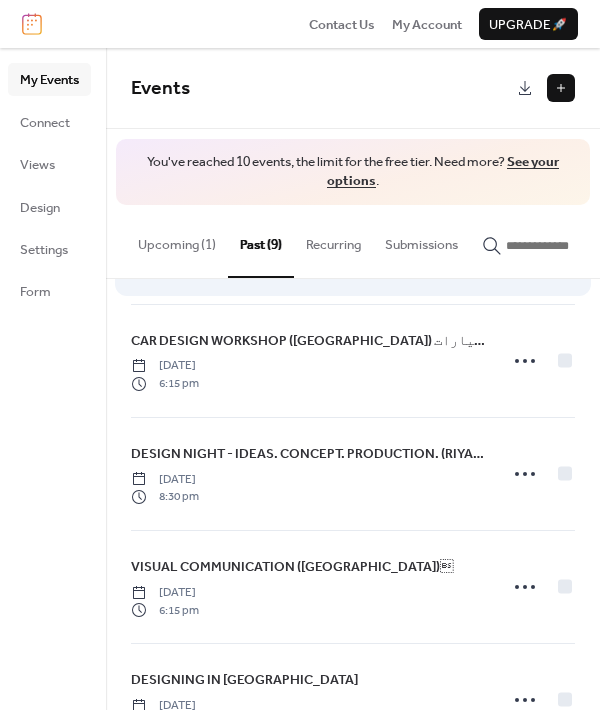 scroll, scrollTop: 106, scrollLeft: 0, axis: vertical 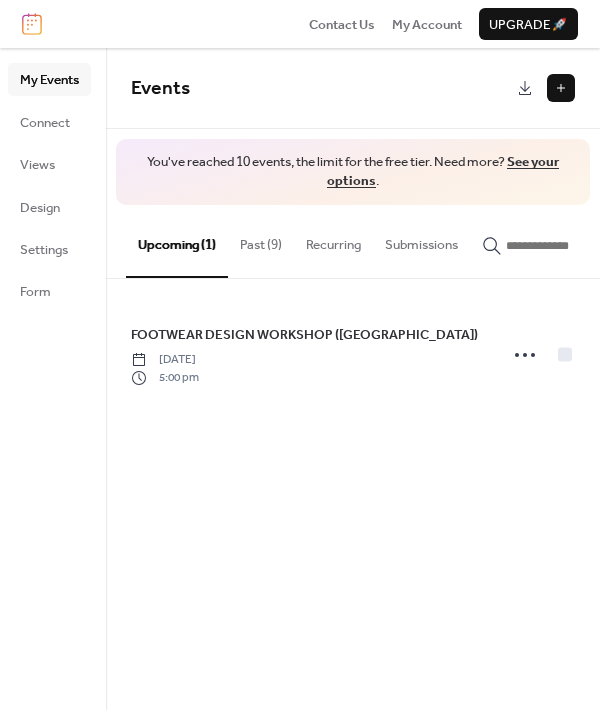 click on "Past (9)" at bounding box center [261, 240] 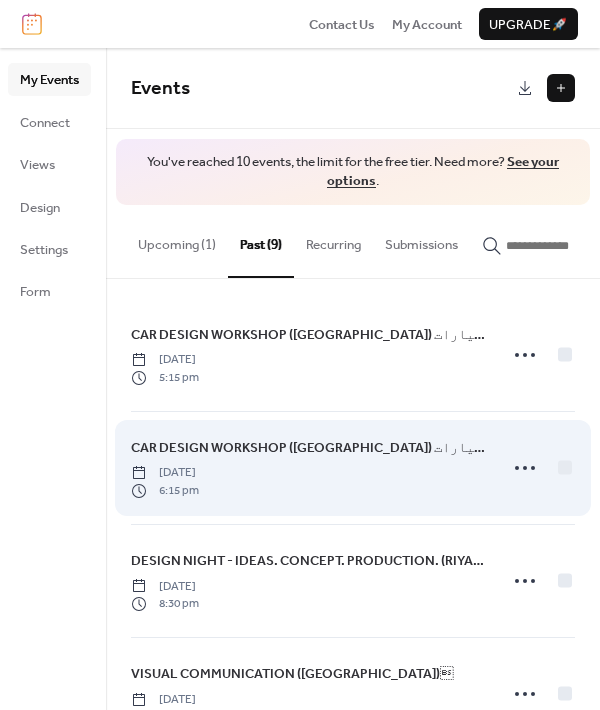 scroll, scrollTop: 1, scrollLeft: 0, axis: vertical 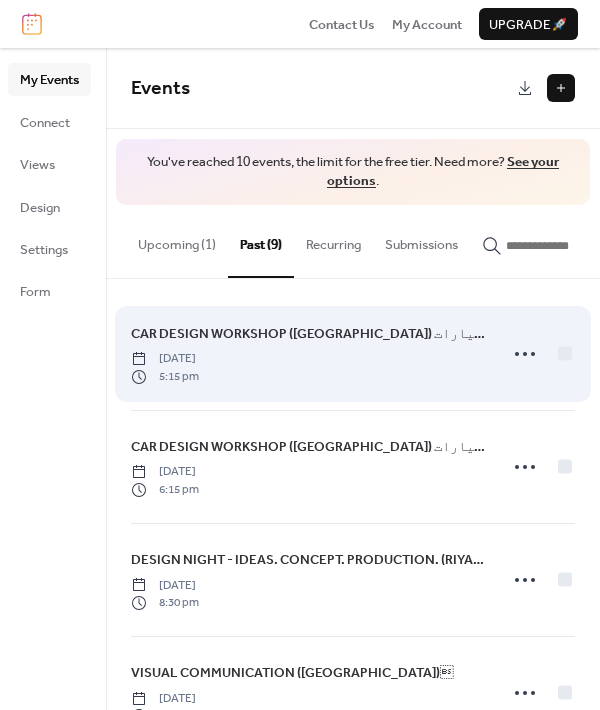 click on "CAR DESIGN WORKSHOP (RIYADH) ورشة عمل تصميم السيارات Friday, July 11, 2025 5:15 pm" at bounding box center (308, 354) 